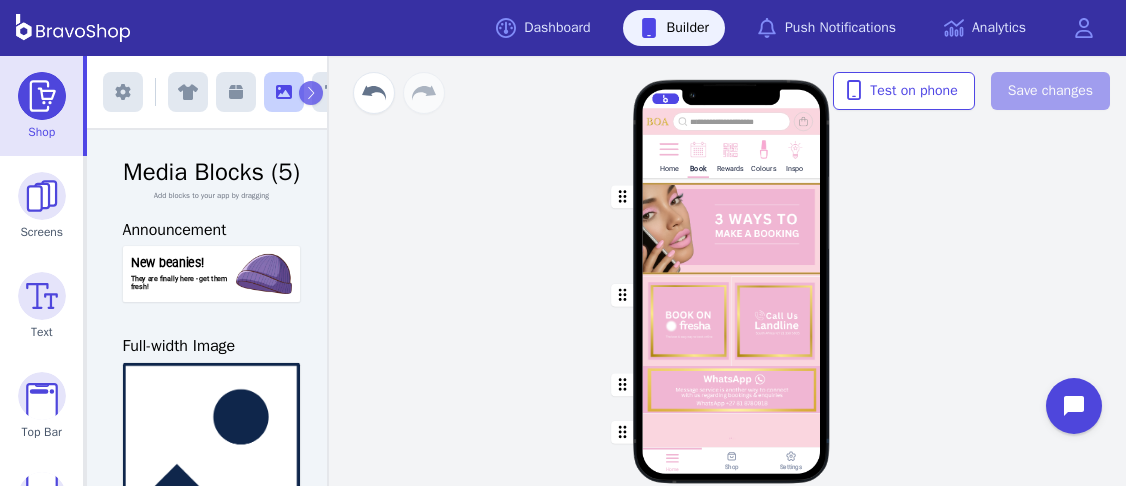 scroll, scrollTop: 0, scrollLeft: 0, axis: both 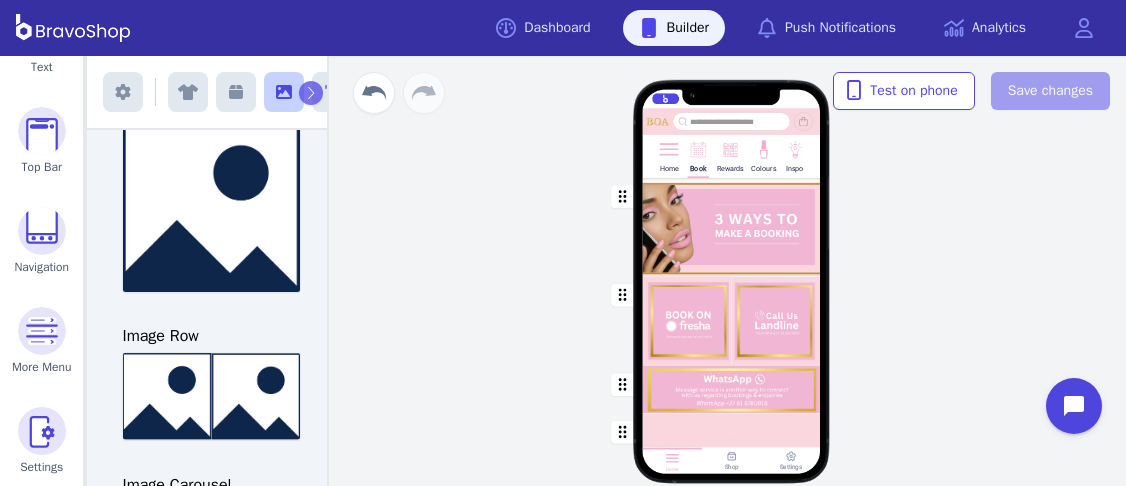 click at bounding box center (732, 227) 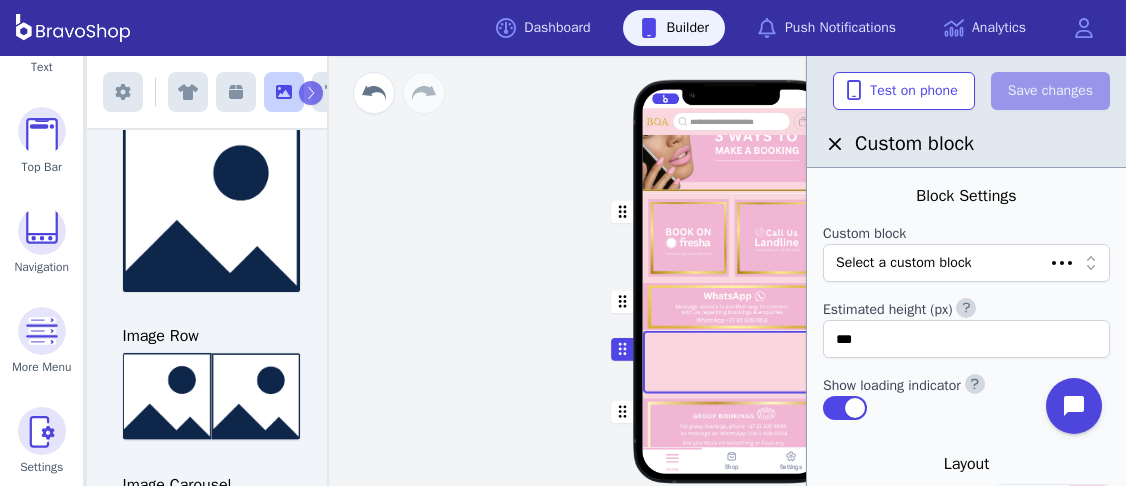 scroll, scrollTop: 177, scrollLeft: 0, axis: vertical 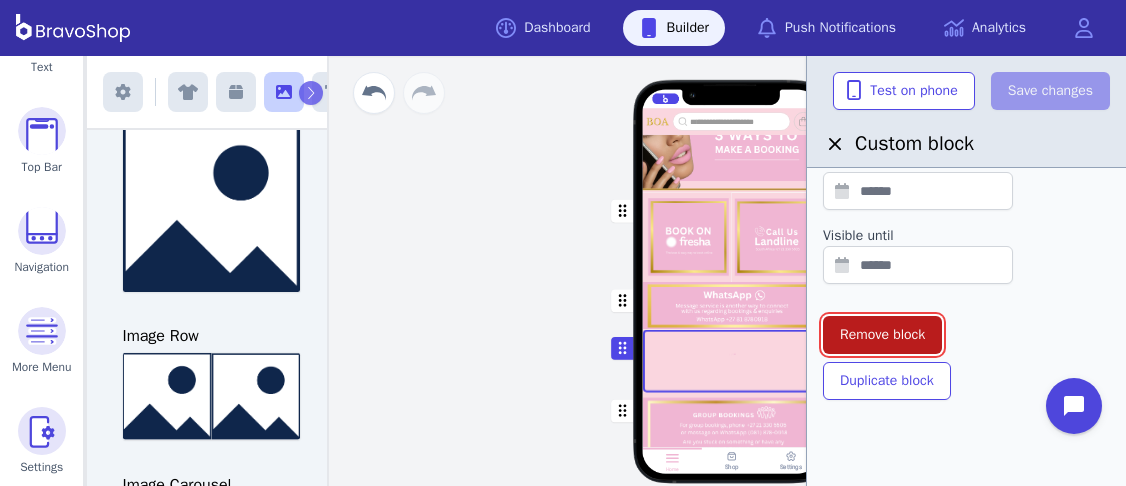 click on "Remove block" at bounding box center (882, 335) 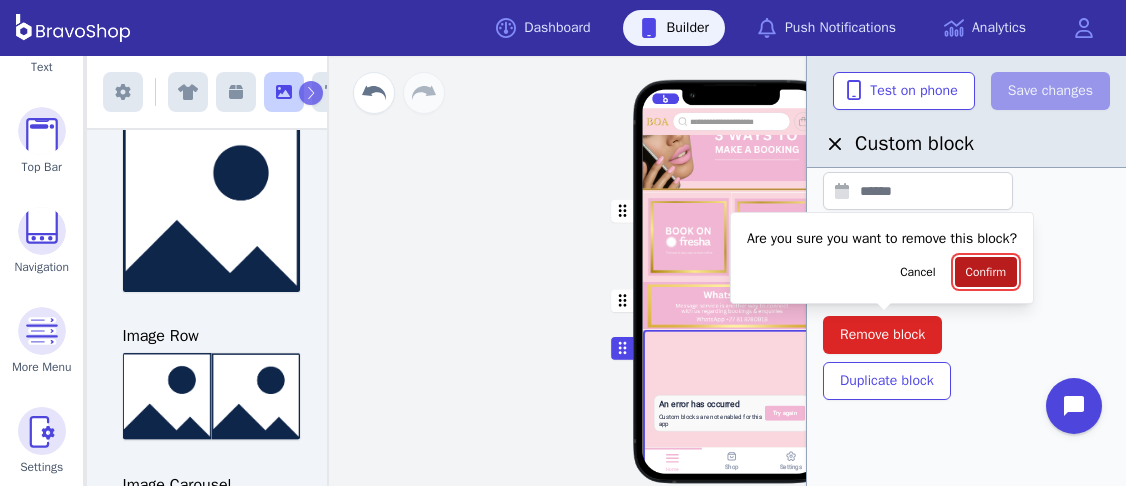 click on "Confirm" at bounding box center (986, 272) 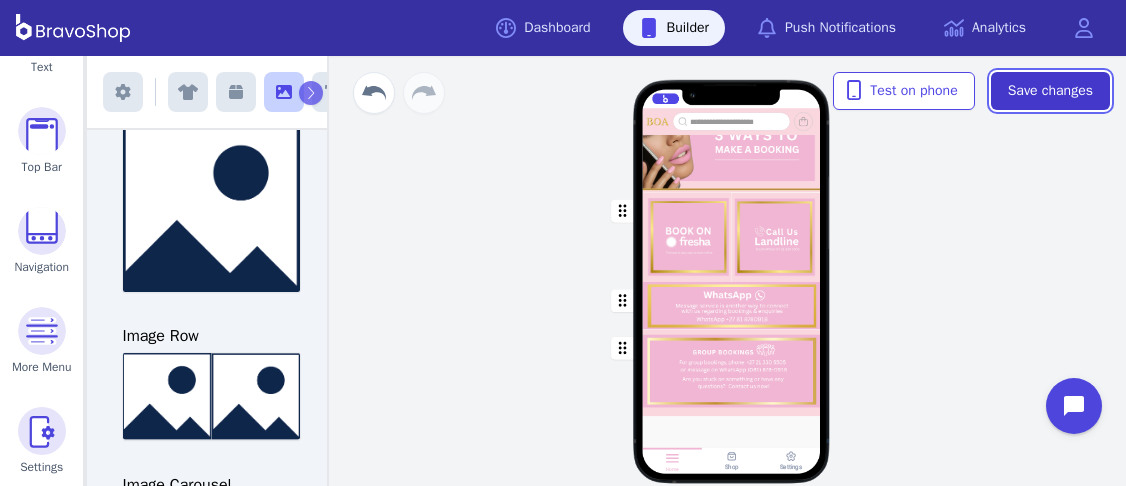 click on "Save changes" at bounding box center [1050, 91] 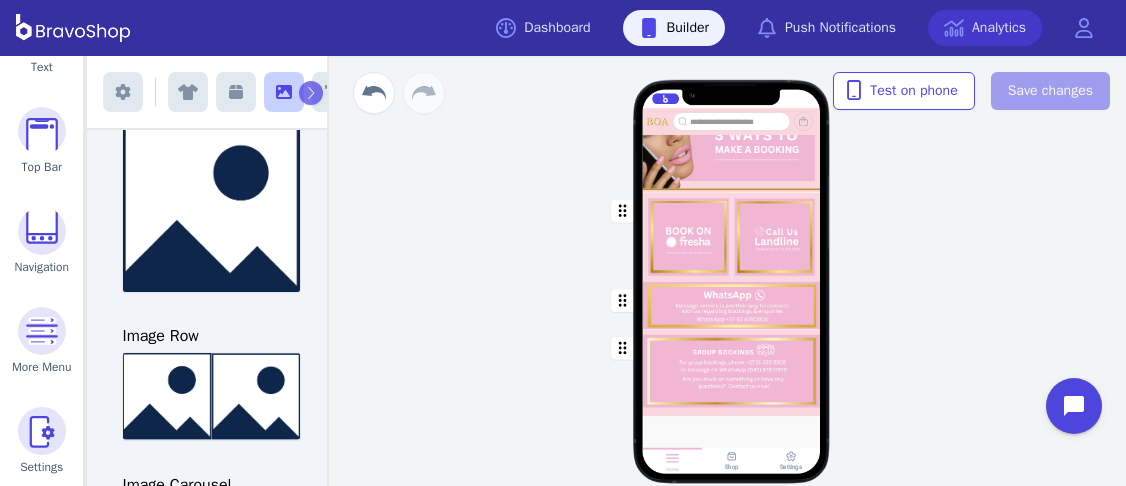 click on "Analytics" at bounding box center [985, 28] 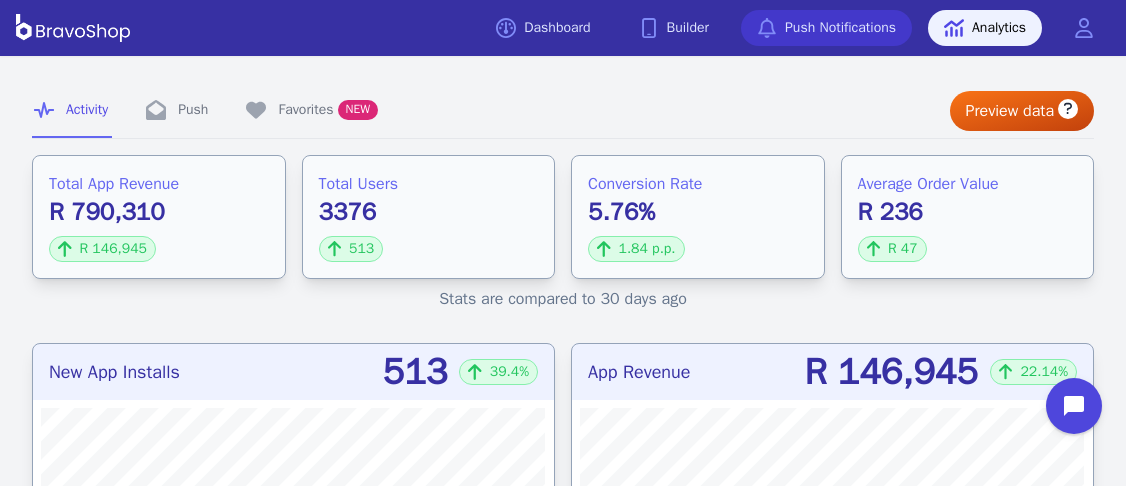 click on "Push Notifications" at bounding box center (826, 28) 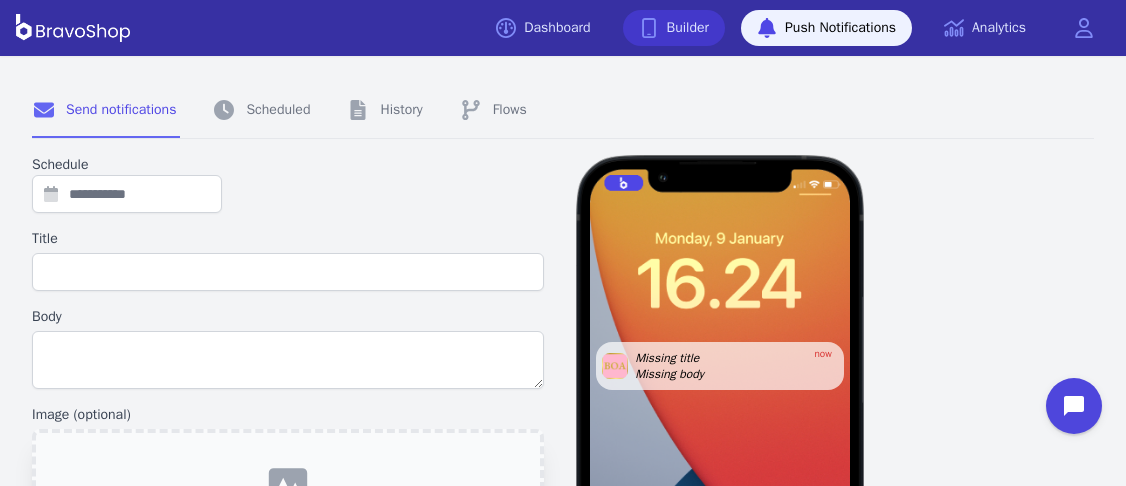 click on "Builder" at bounding box center [674, 28] 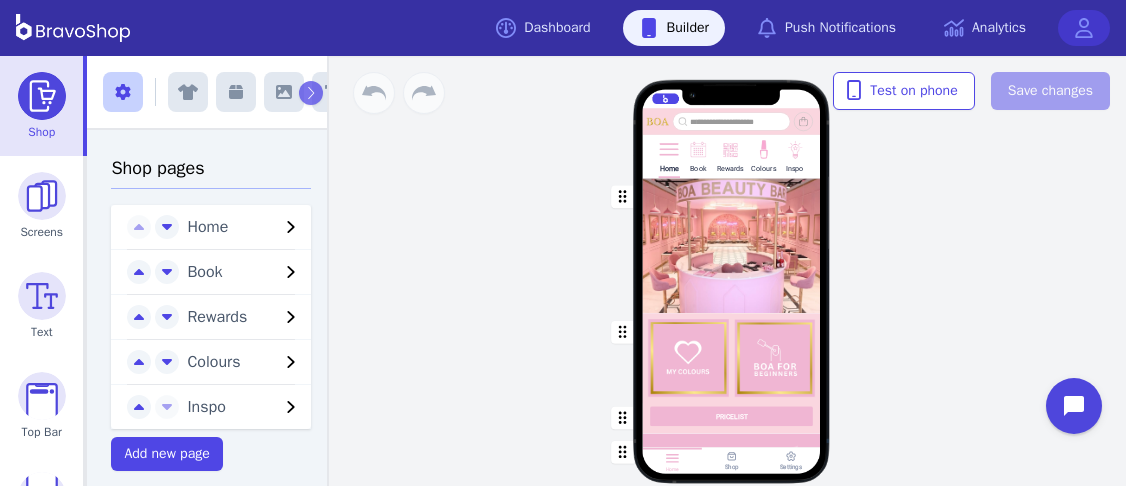 click at bounding box center [1084, 28] 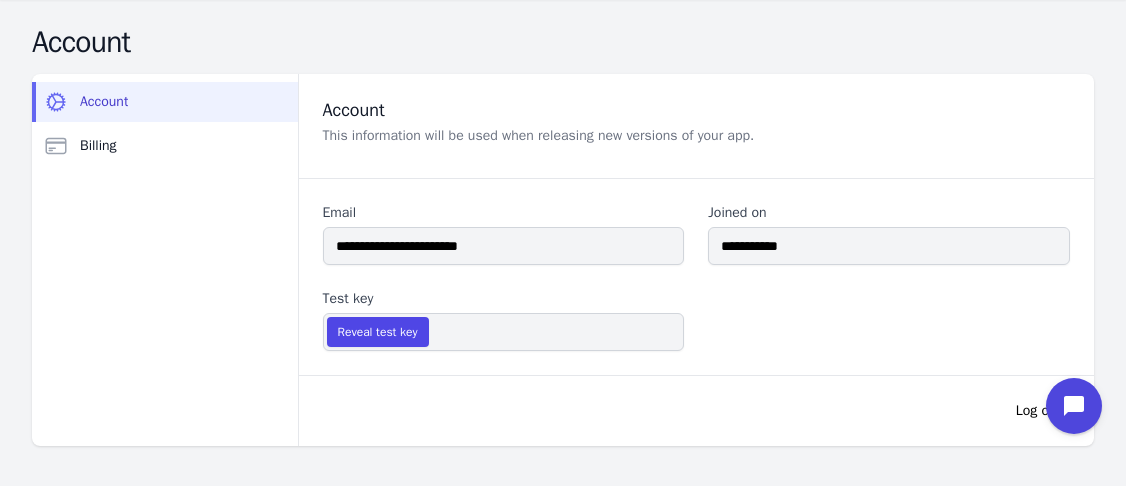 scroll, scrollTop: 0, scrollLeft: 0, axis: both 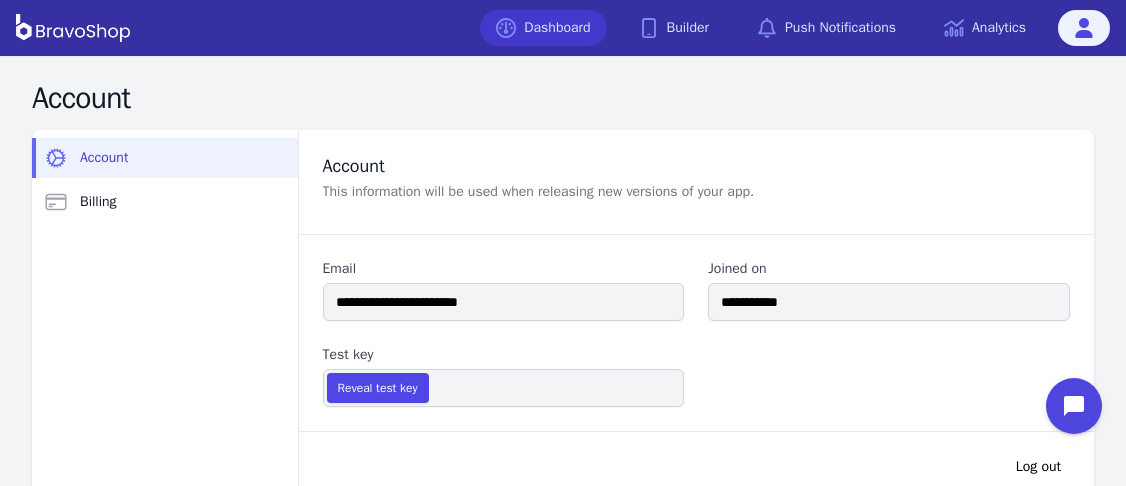click on "Dashboard" at bounding box center (543, 28) 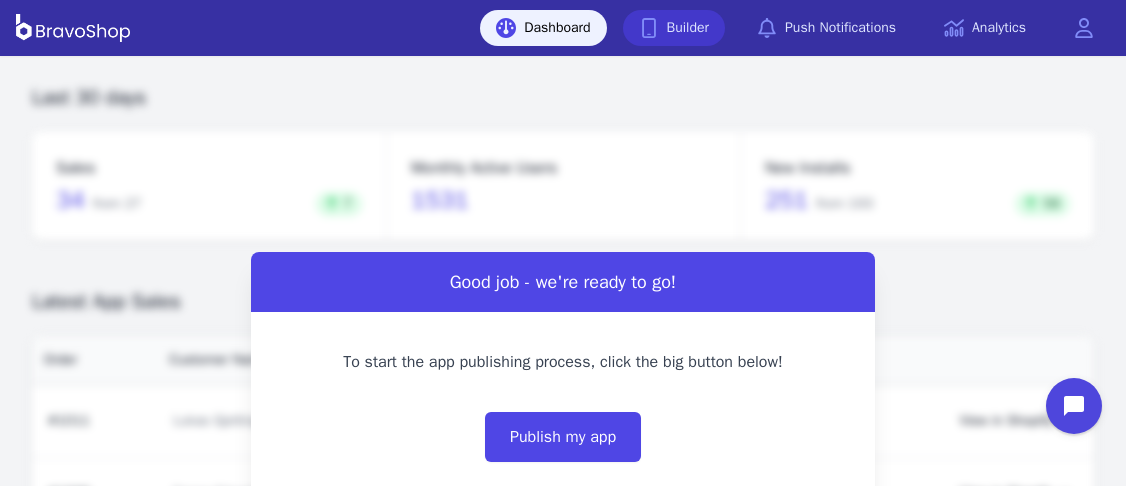 click on "Builder" at bounding box center [674, 28] 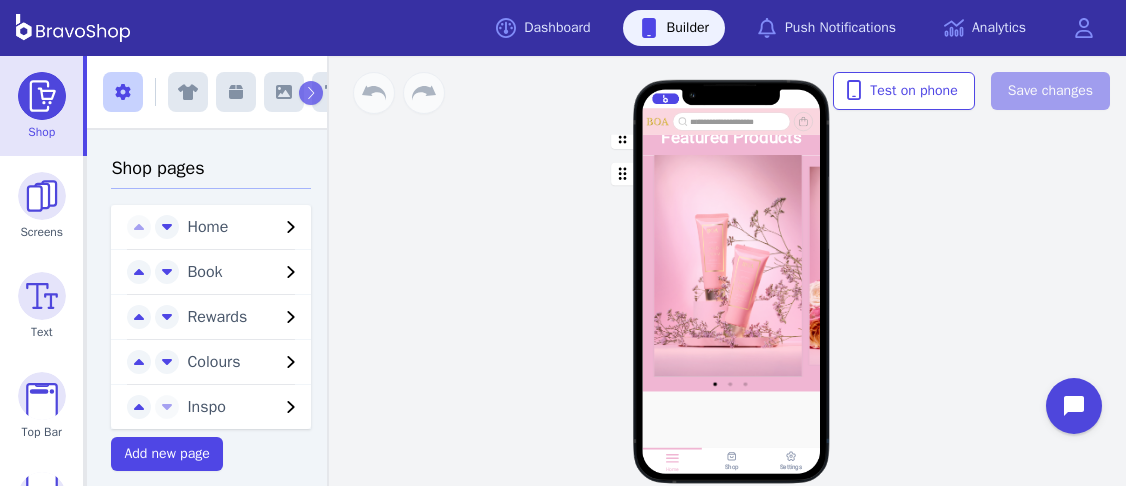 scroll, scrollTop: 1306, scrollLeft: 0, axis: vertical 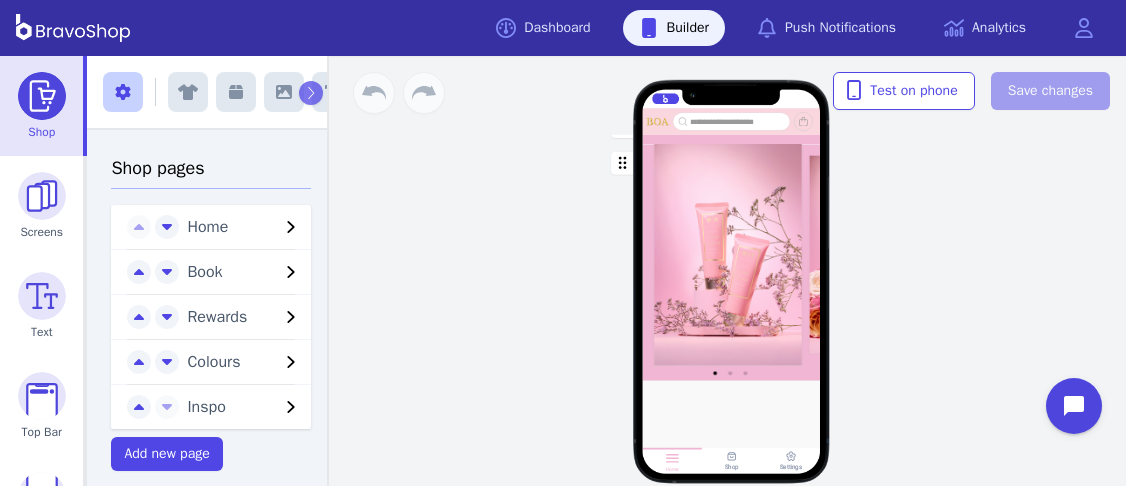 click on "Home Book Rewards Colours Inspo PRICELIST Gift Vouchers Various Denominations Featured Products Drag a block here to get started" at bounding box center [732, 304] 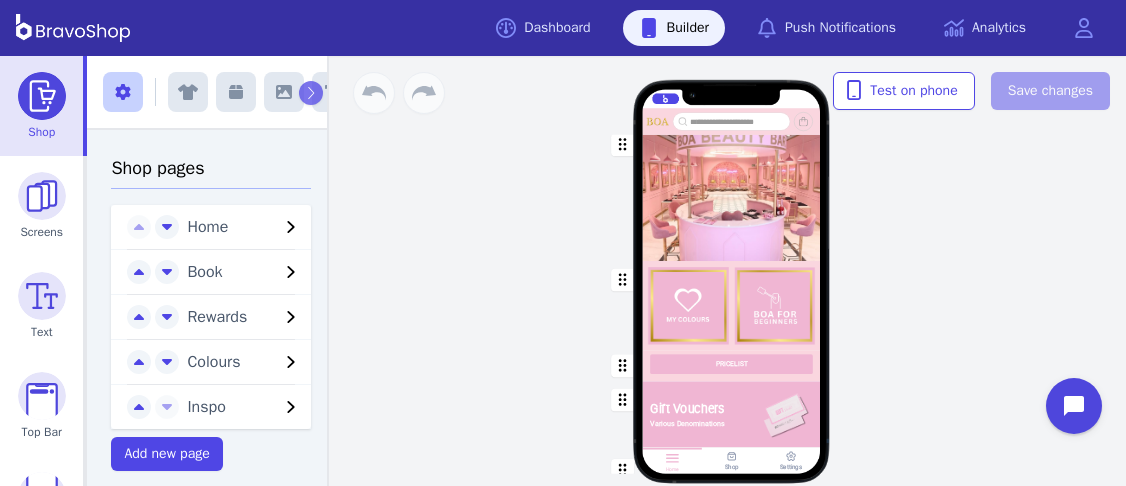 scroll, scrollTop: 0, scrollLeft: 0, axis: both 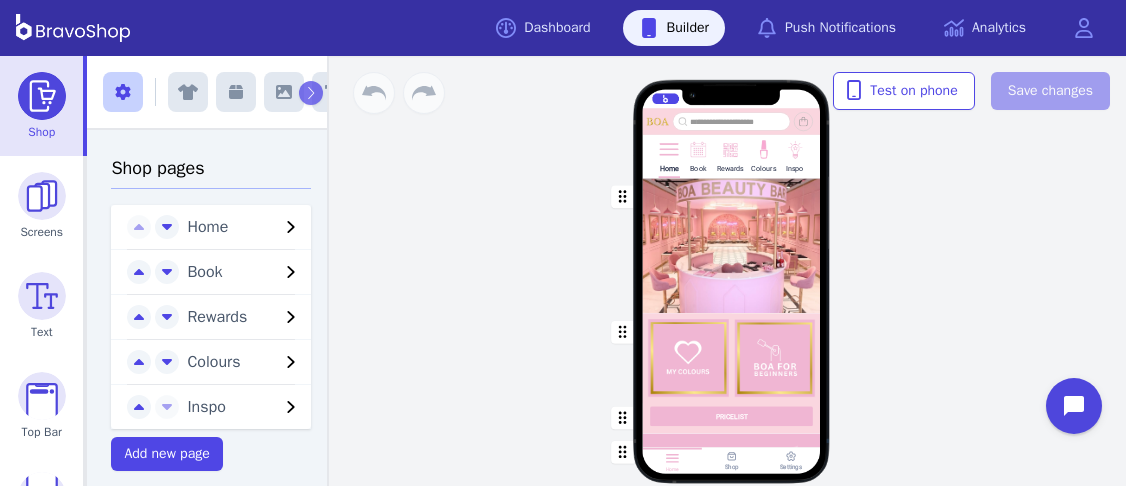 click on "Home Book Rewards Colours Inspo PRICELIST Gift Vouchers Various Denominations Featured Products Drag a block here to get started Home Shop Settings" at bounding box center (731, 291) 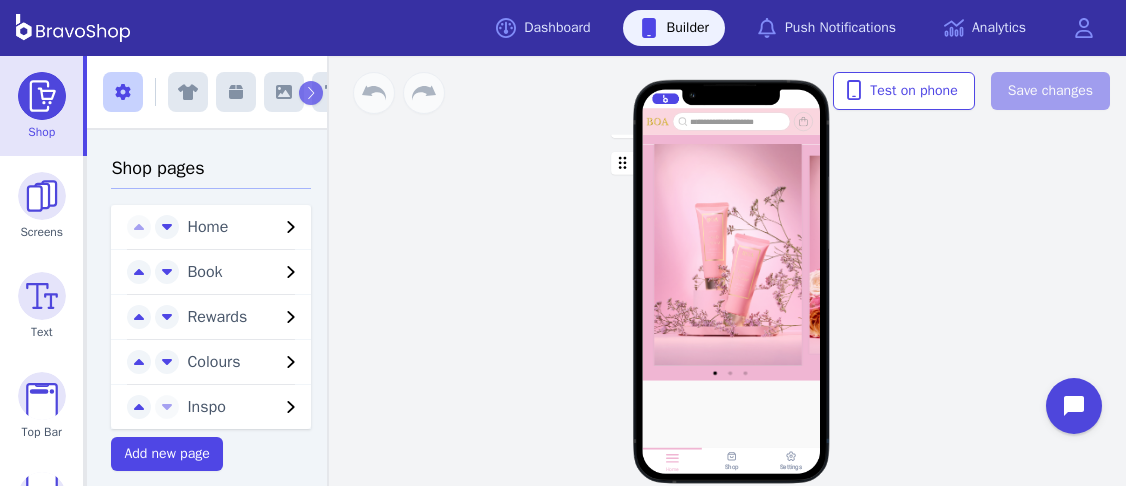 scroll, scrollTop: 0, scrollLeft: 0, axis: both 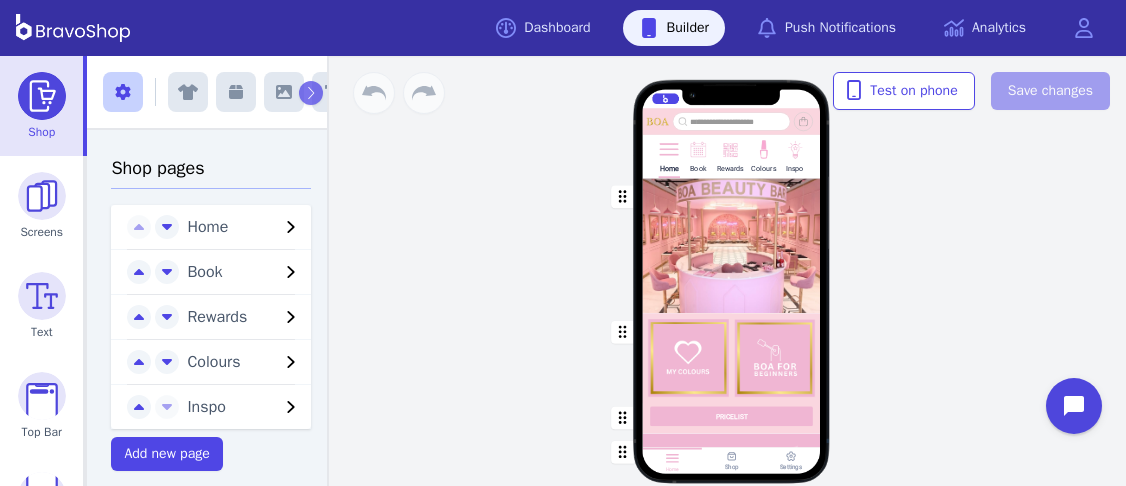 click on "Home Book Rewards Colours Inspo PRICELIST Gift Vouchers Various Denominations Featured Products Drag a block here to get started Home Shop Settings" at bounding box center (731, 271) 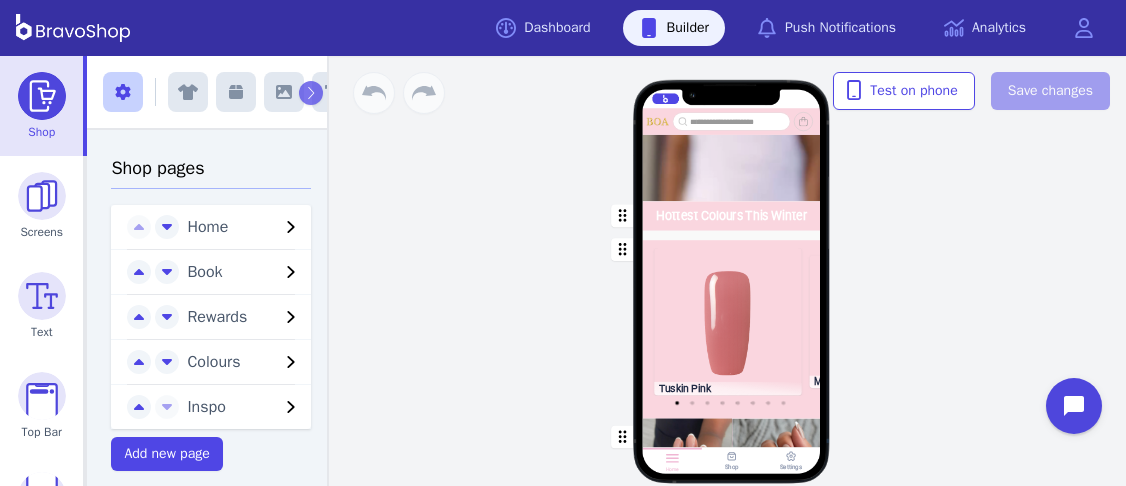 scroll, scrollTop: 623, scrollLeft: 0, axis: vertical 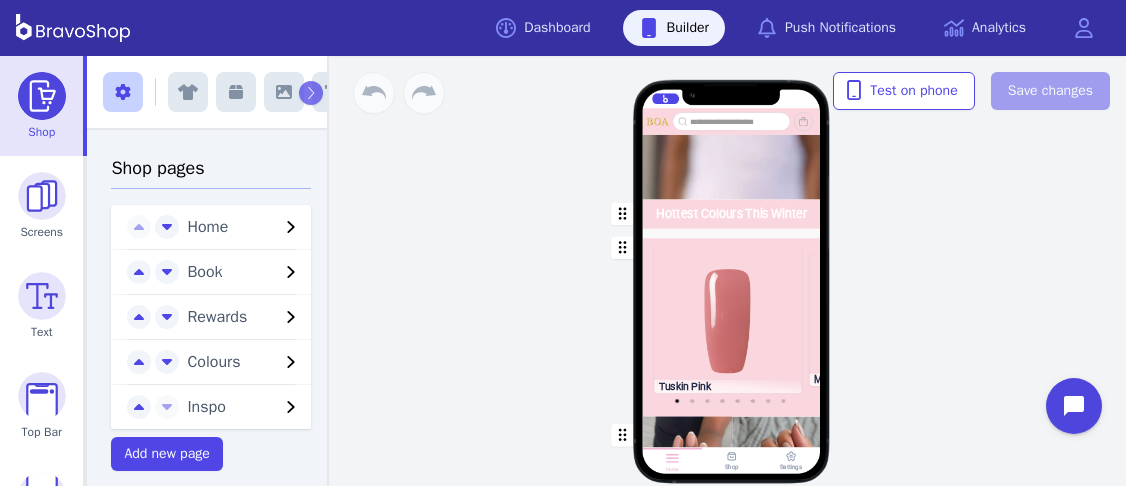 click at bounding box center (732, 40) 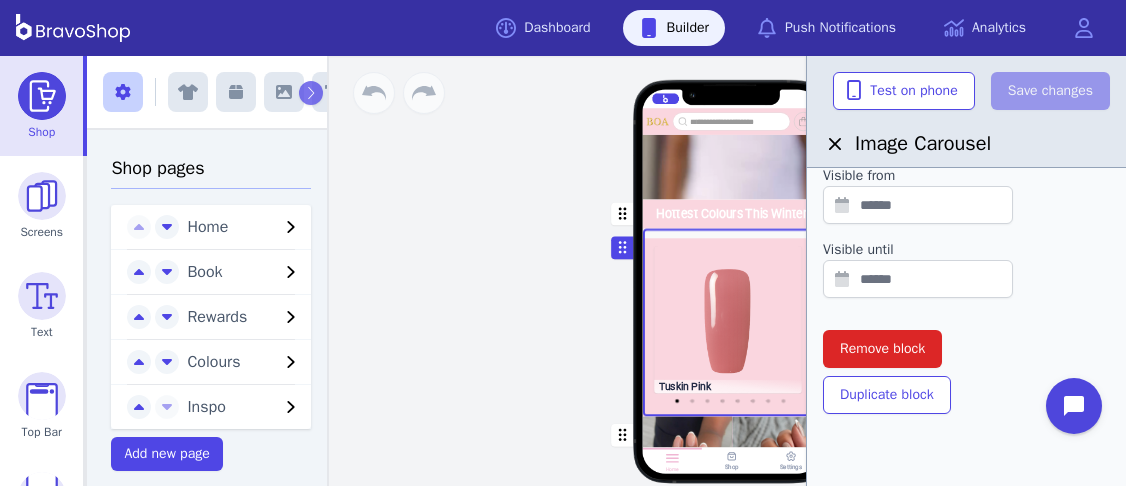scroll, scrollTop: 983, scrollLeft: 0, axis: vertical 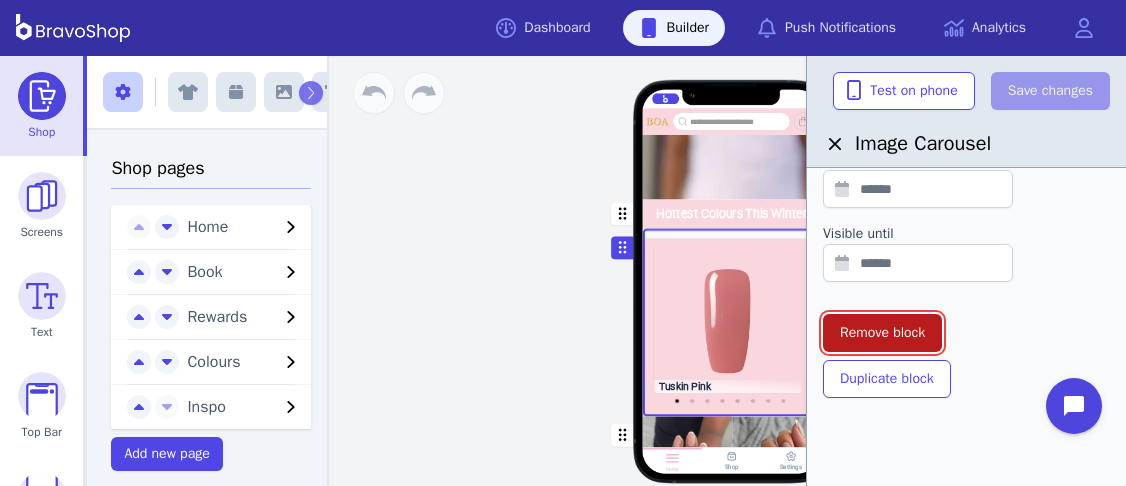 click on "Remove block" at bounding box center [882, 333] 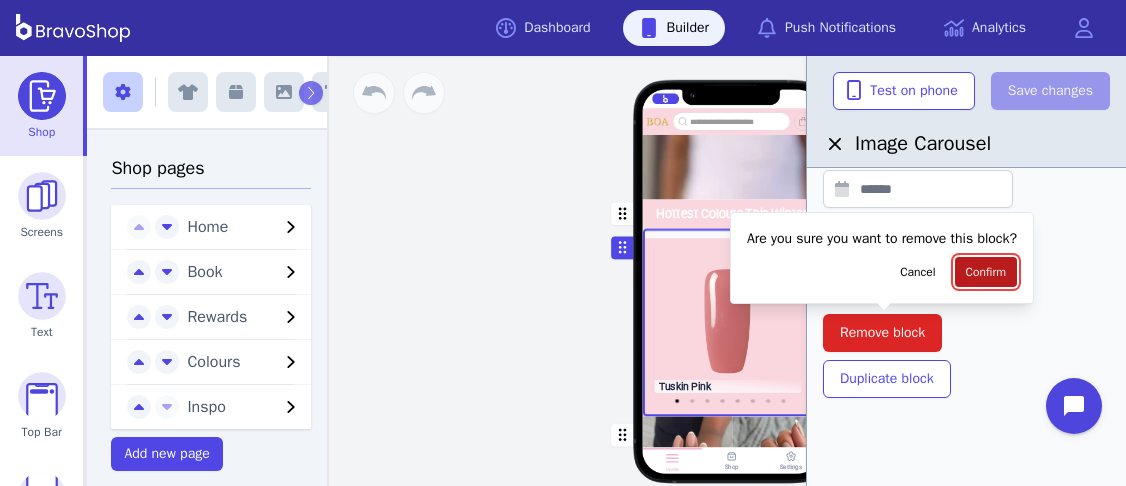 click on "Confirm" at bounding box center [986, 272] 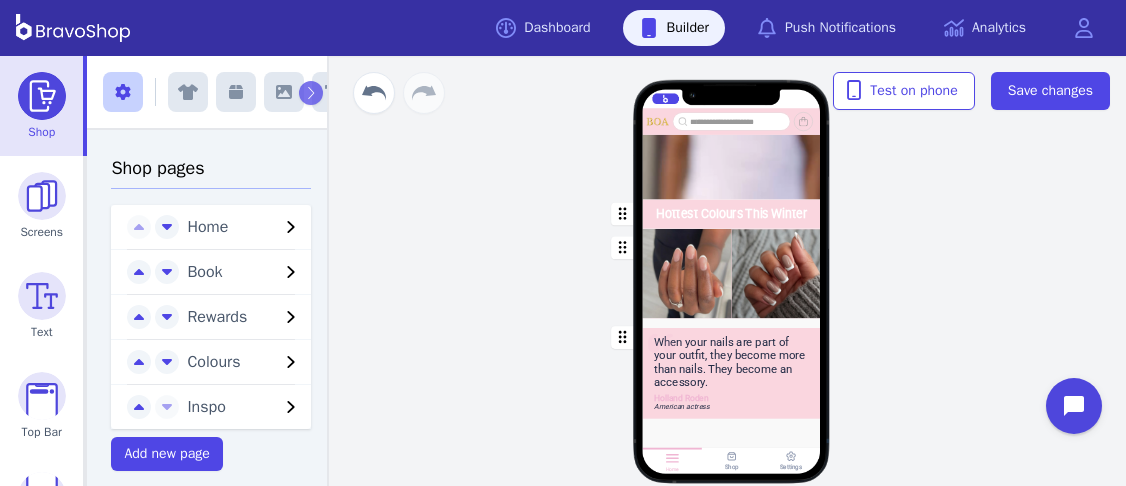 click at bounding box center (732, 40) 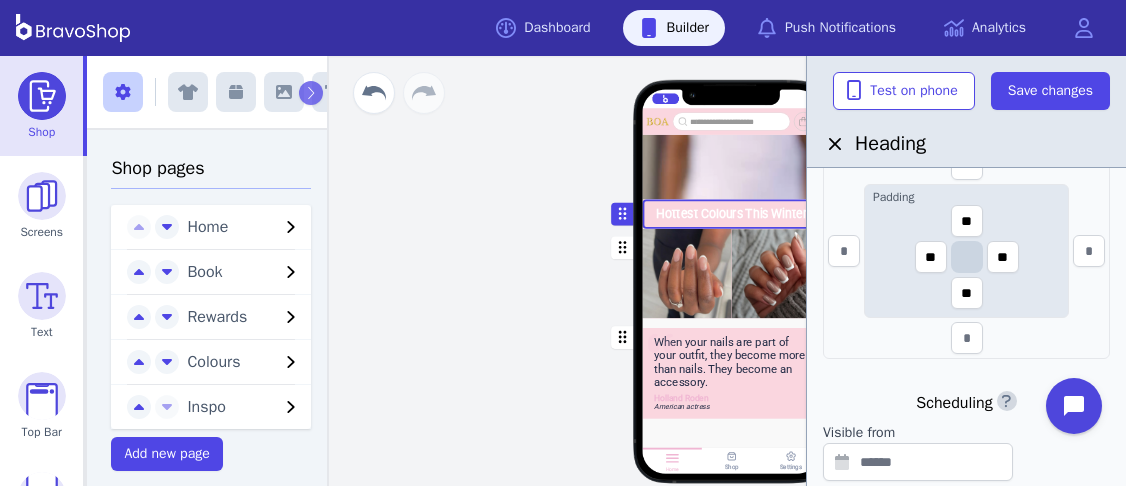 scroll, scrollTop: 846, scrollLeft: 0, axis: vertical 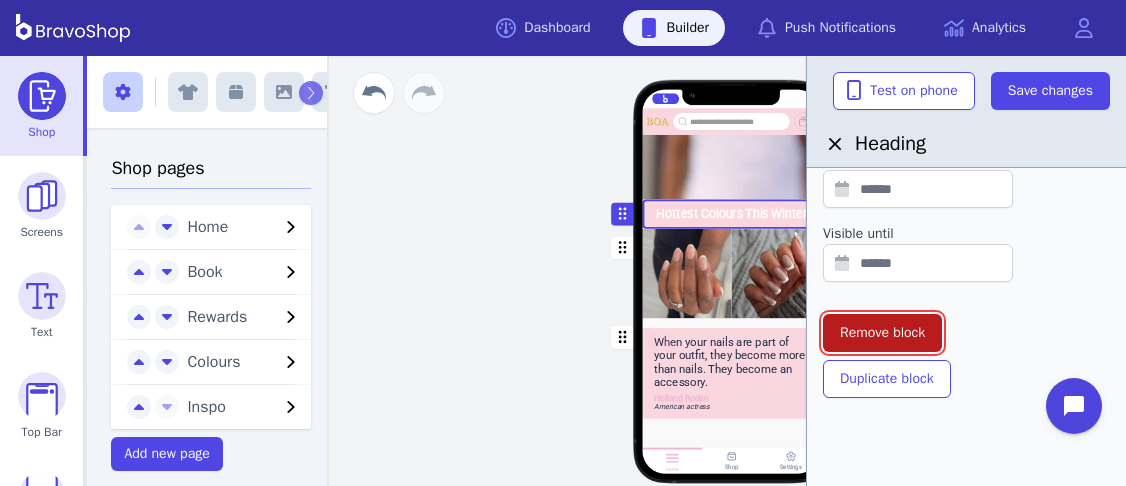 click on "Remove block" at bounding box center [882, 333] 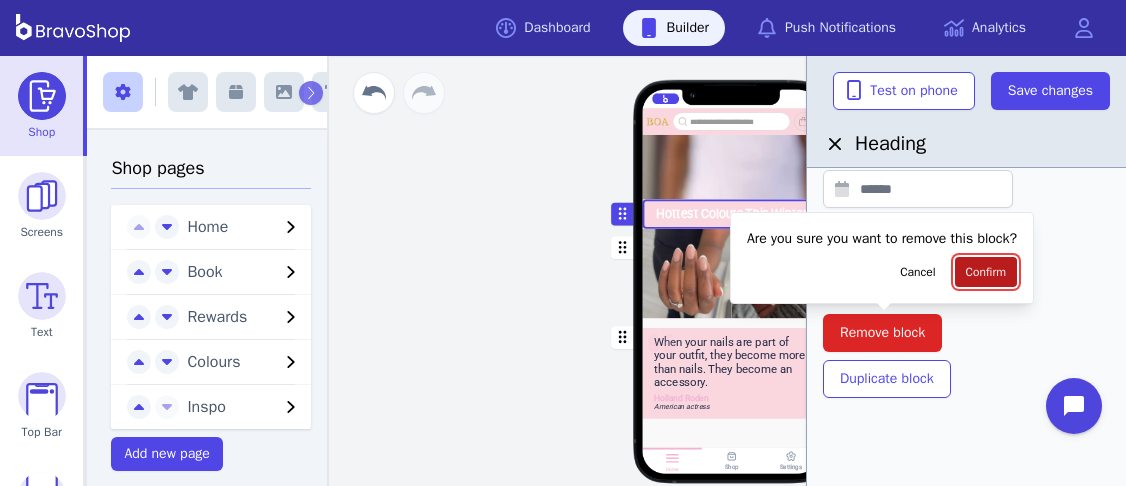 click on "Confirm" at bounding box center [986, 272] 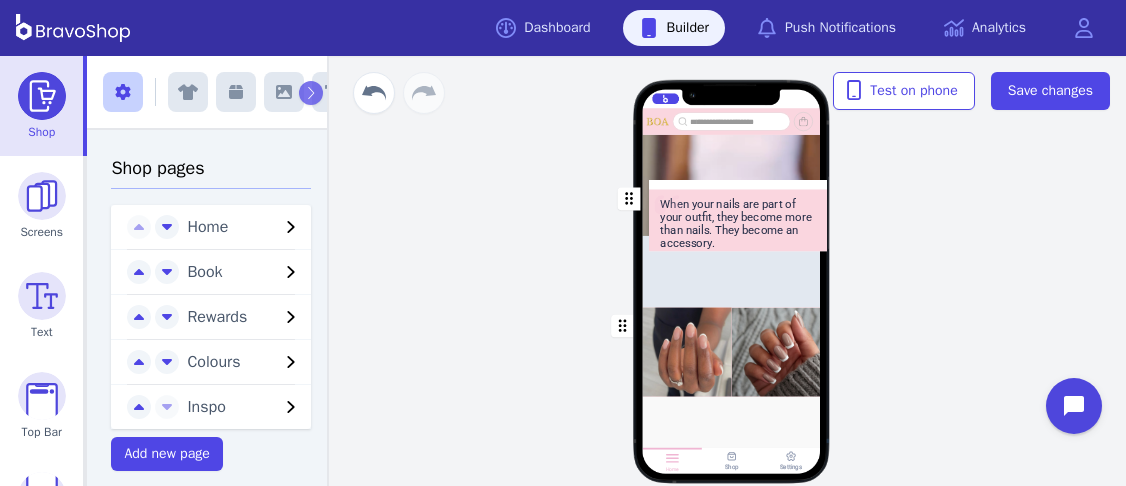 scroll, scrollTop: 535, scrollLeft: 0, axis: vertical 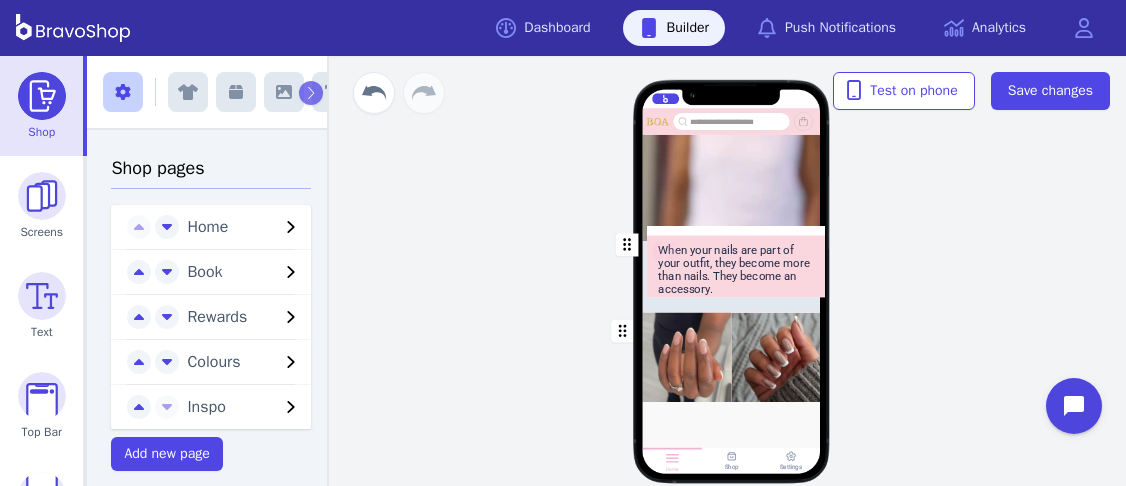 drag, startPoint x: 619, startPoint y: 307, endPoint x: 623, endPoint y: 244, distance: 63.126858 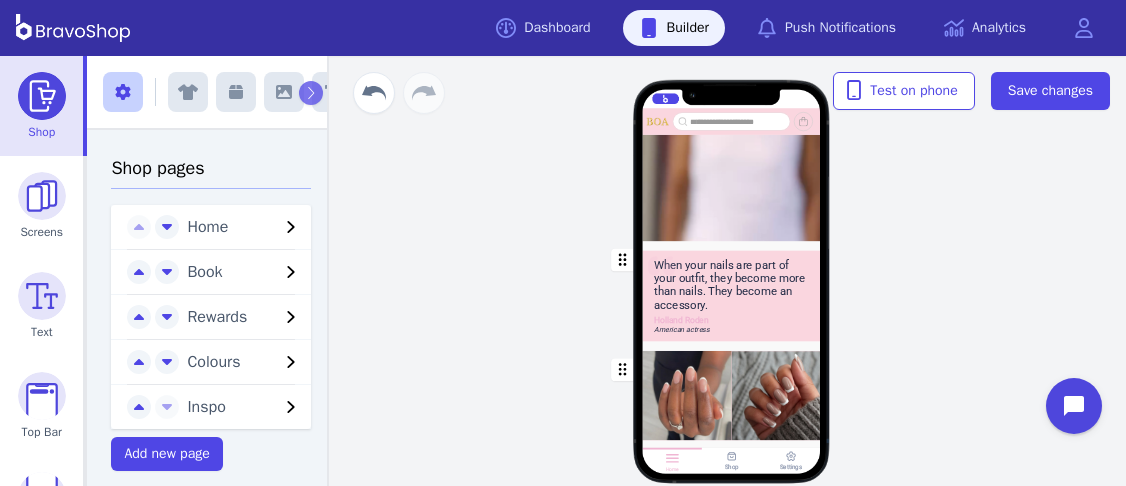 click on "Home Book Rewards Colours Inspo When your nails are part of your outfit, they become more than nails. They become an accessory.  [FIRST] [LAST] American actress Drag a block here to get started Home Shop Settings" at bounding box center [731, 291] 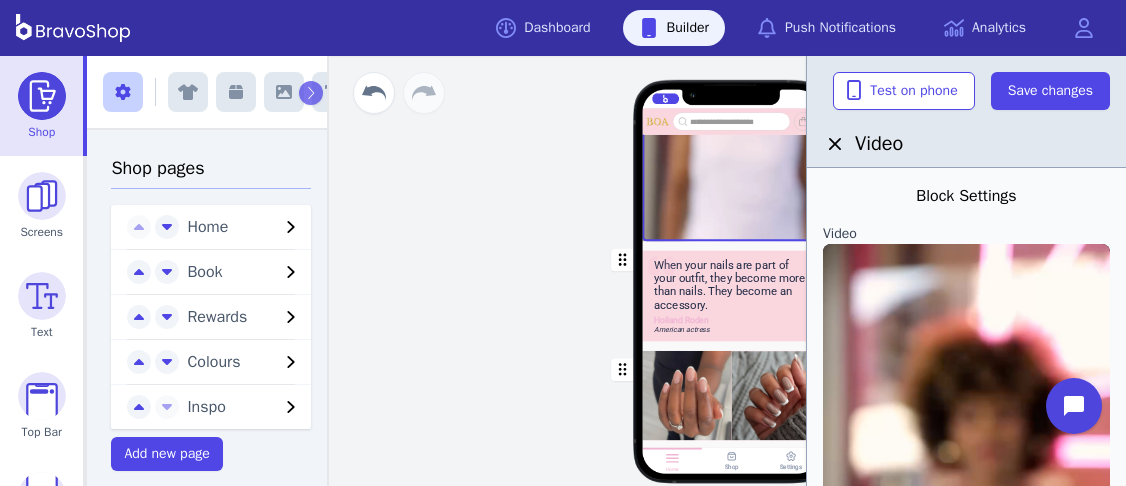 click at bounding box center (732, 82) 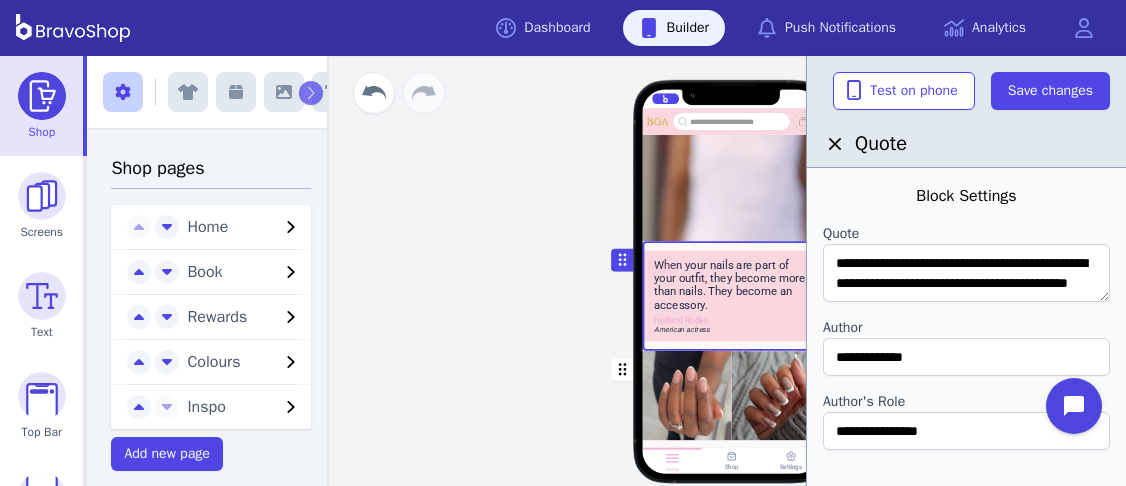 scroll, scrollTop: 20, scrollLeft: 0, axis: vertical 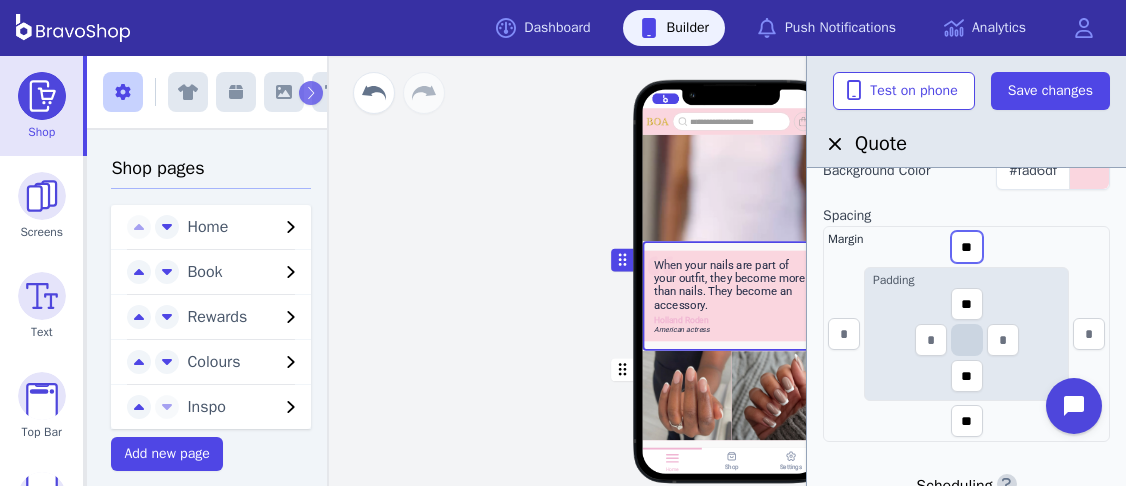 drag, startPoint x: 958, startPoint y: 246, endPoint x: 979, endPoint y: 247, distance: 21.023796 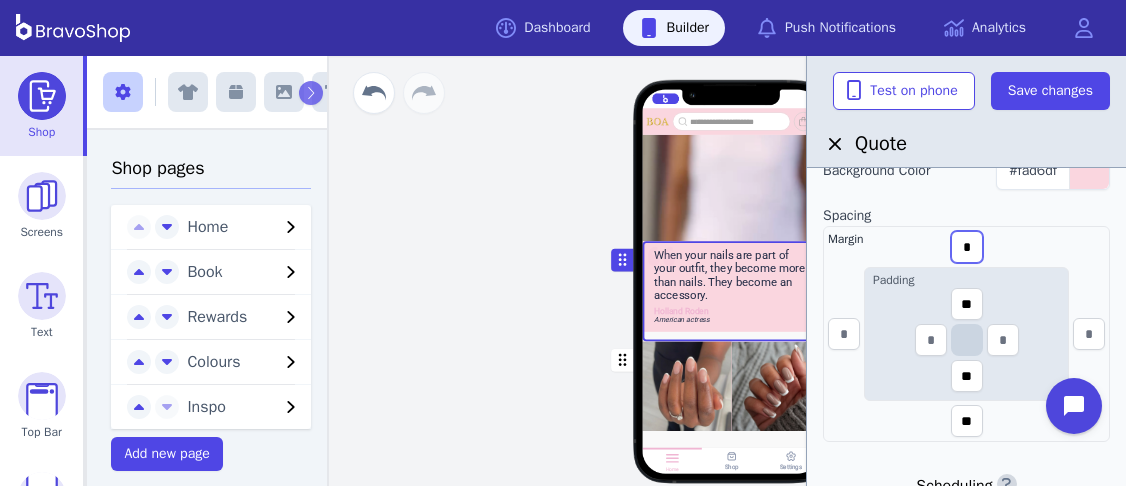 type on "*" 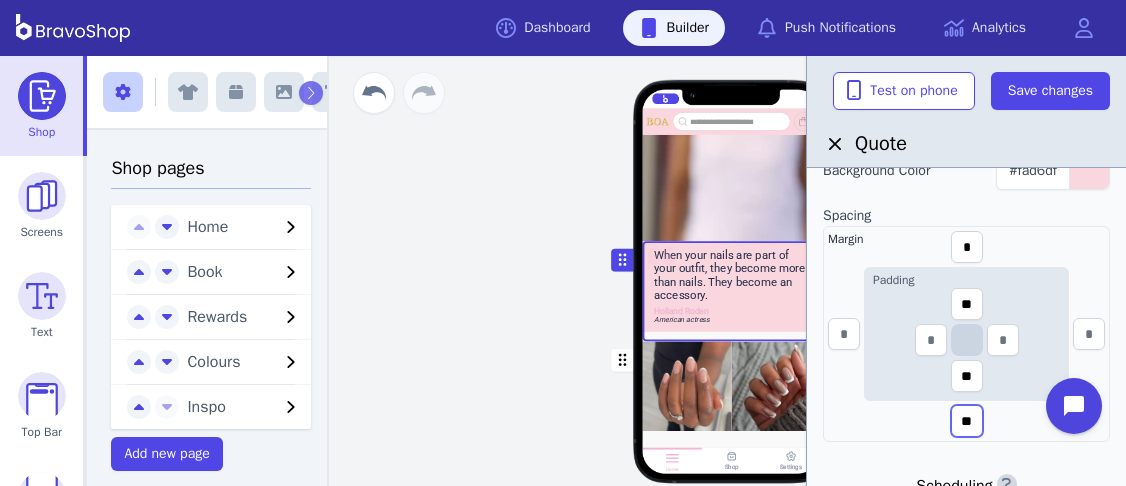 drag, startPoint x: 976, startPoint y: 412, endPoint x: 955, endPoint y: 411, distance: 21.023796 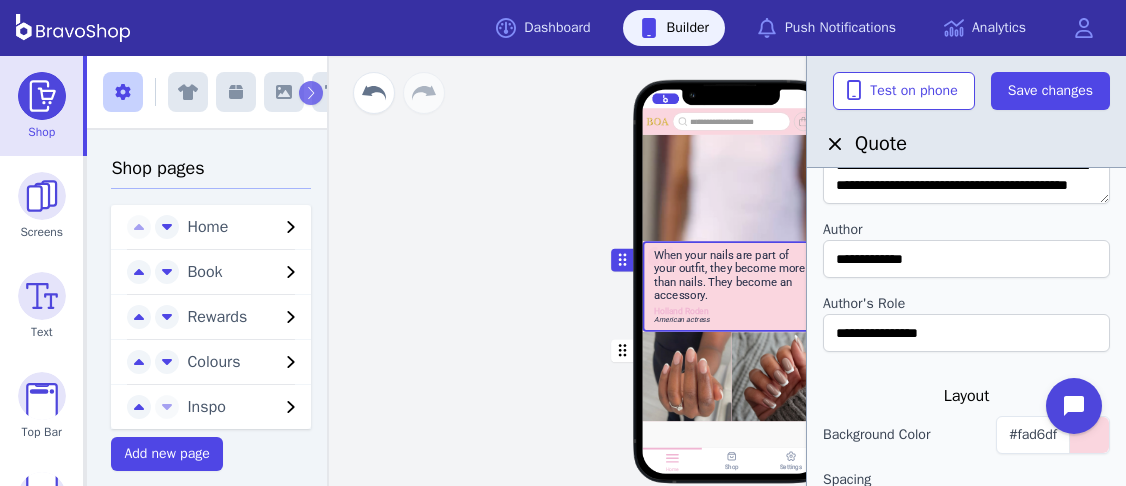 scroll, scrollTop: 0, scrollLeft: 0, axis: both 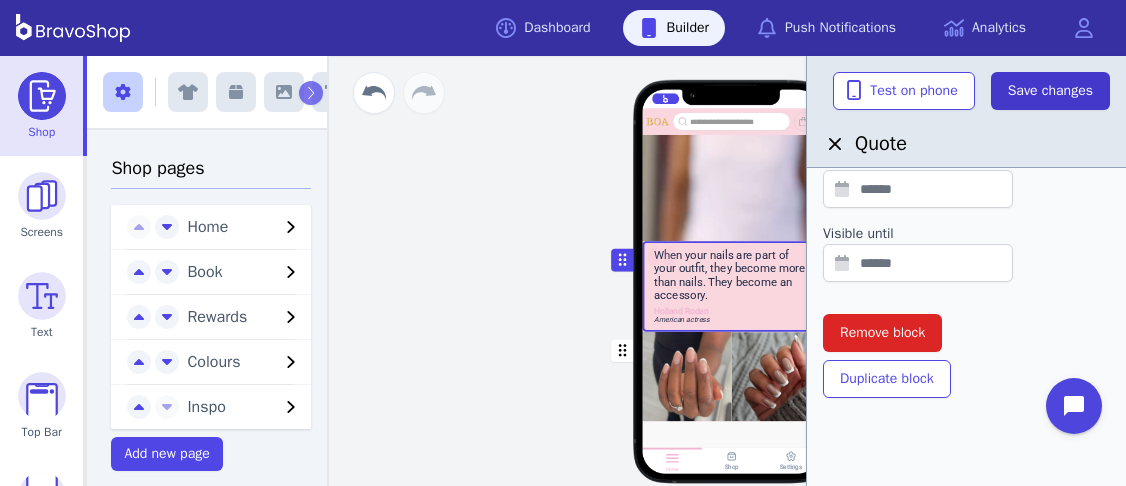 type on "*" 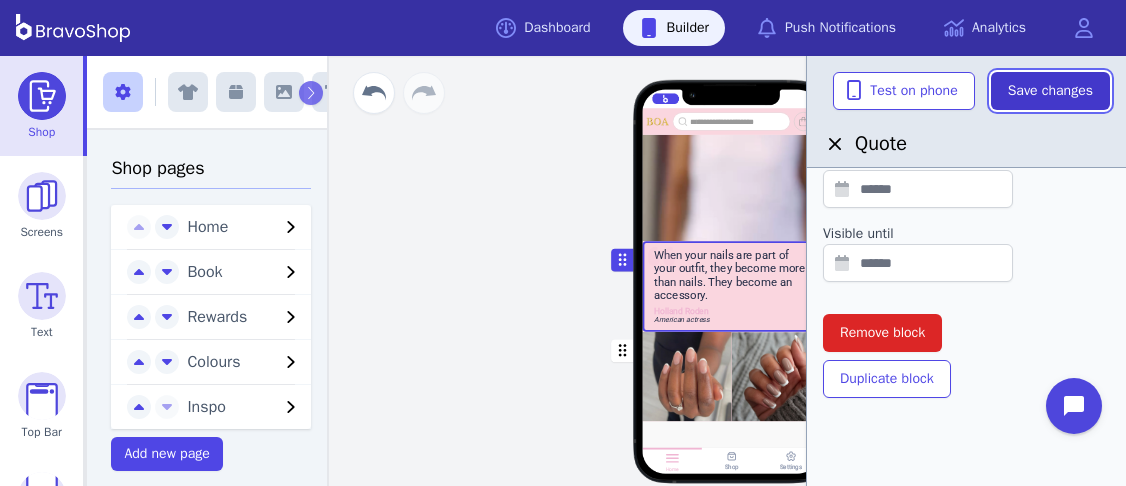click on "Save changes" at bounding box center [1050, 91] 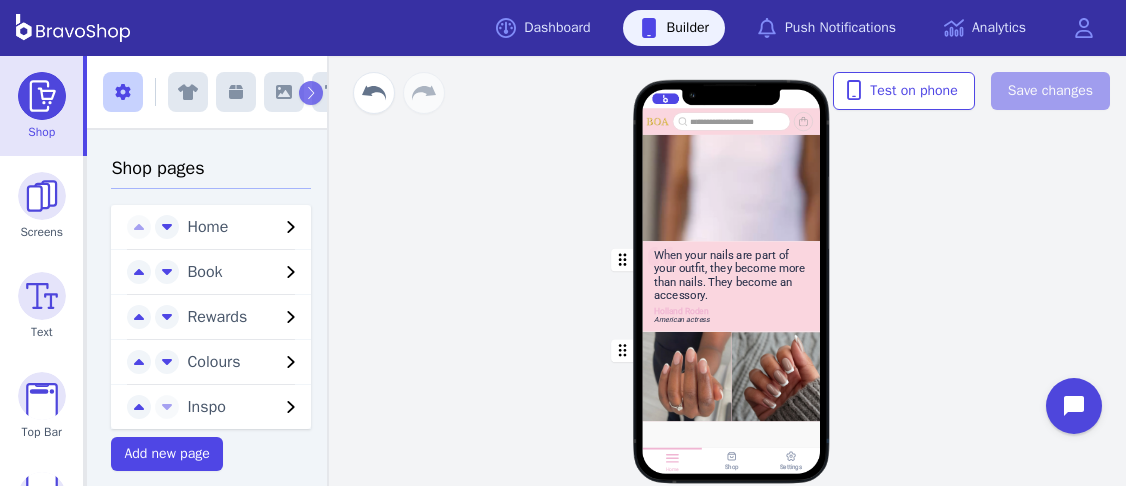 click at bounding box center [123, 92] 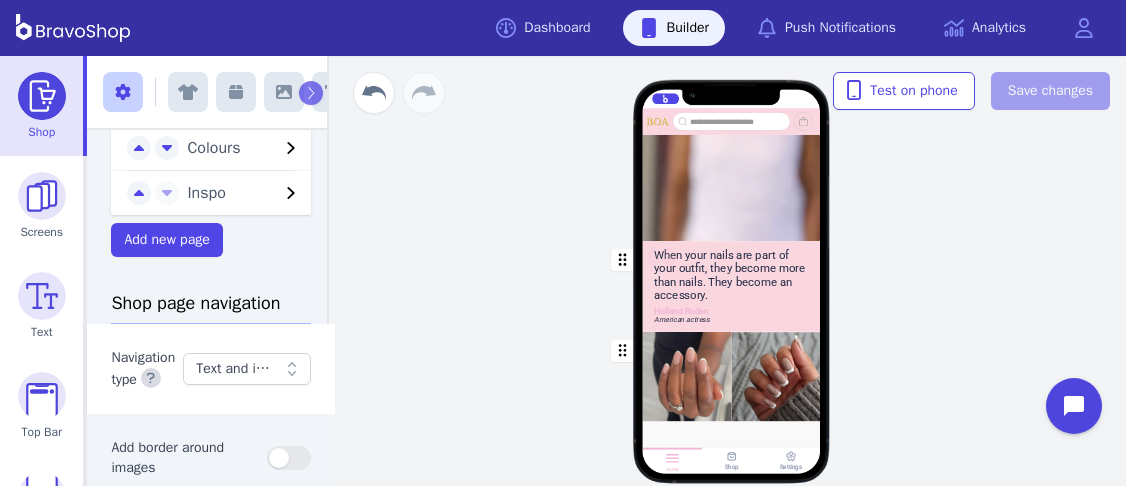 scroll, scrollTop: 216, scrollLeft: 0, axis: vertical 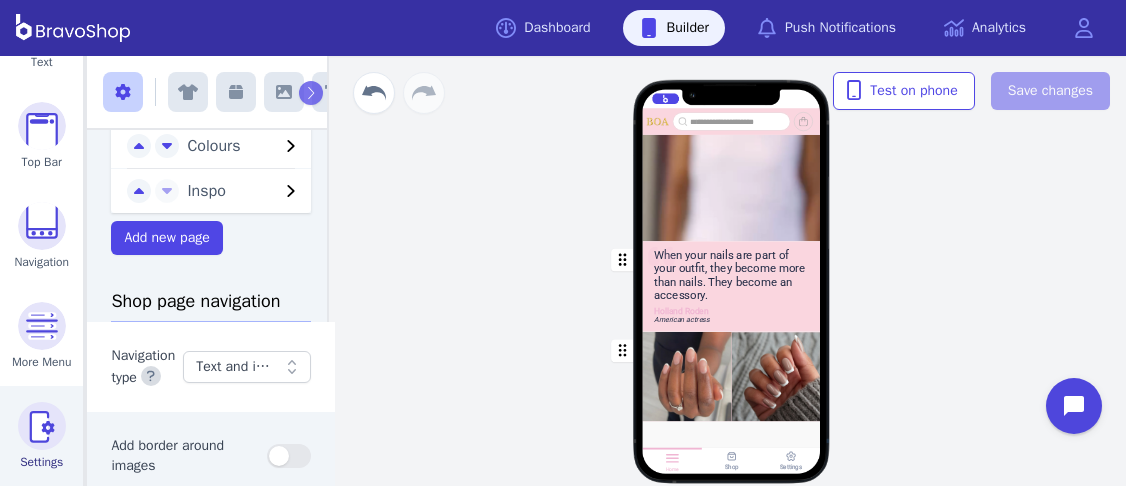 click at bounding box center (42, 426) 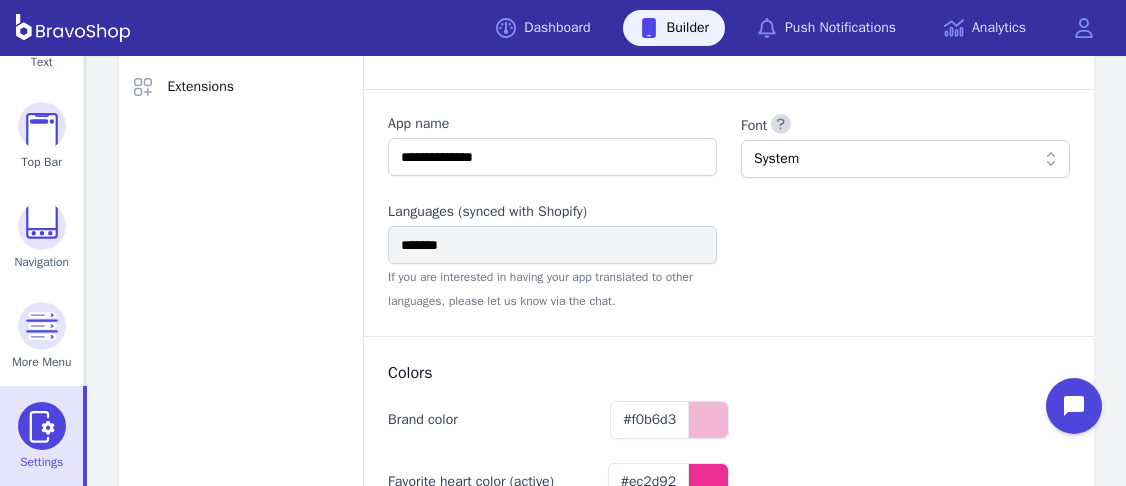 scroll, scrollTop: 0, scrollLeft: 0, axis: both 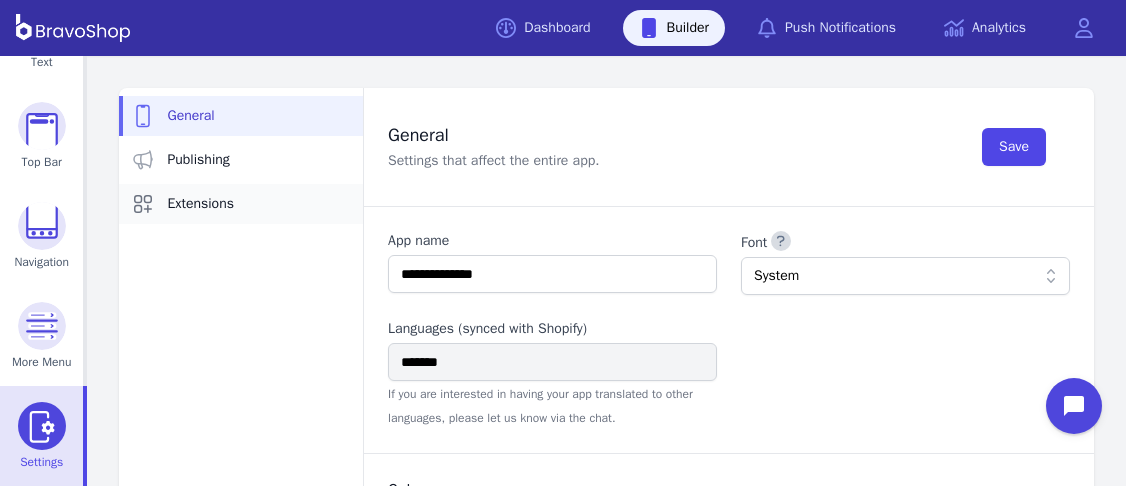 click on "Extensions" at bounding box center (200, 204) 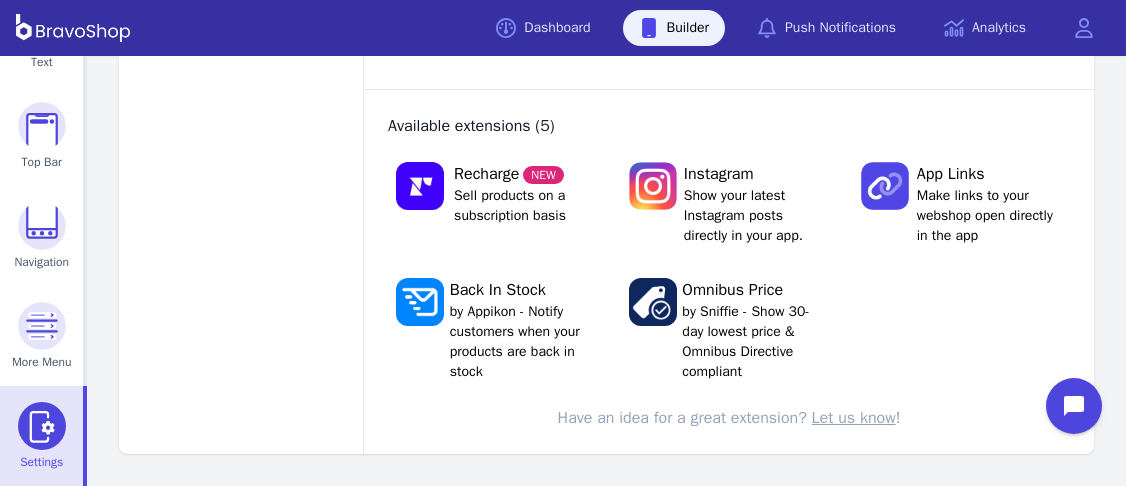 scroll, scrollTop: 275, scrollLeft: 0, axis: vertical 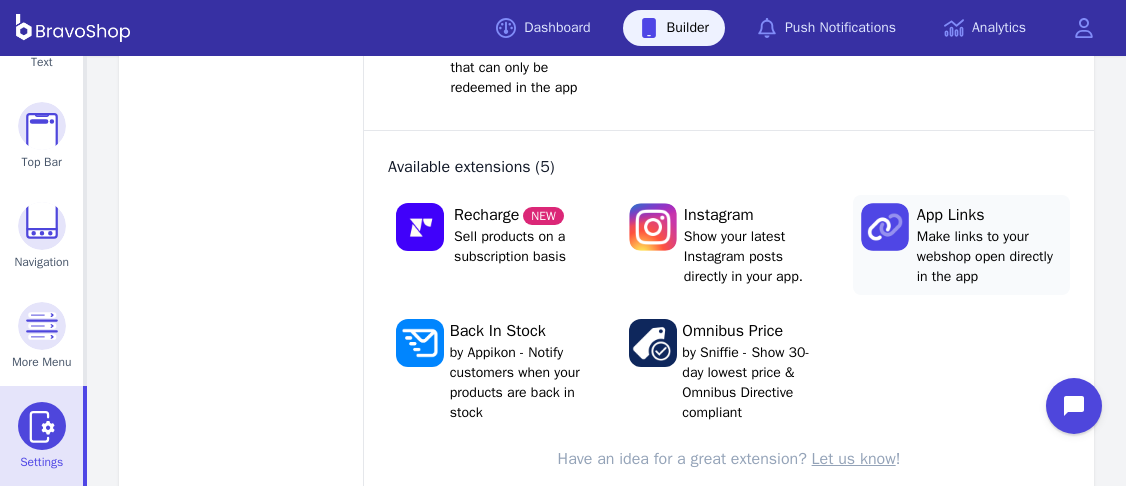 click on "Make links to your webshop open directly in the app" at bounding box center (989, 257) 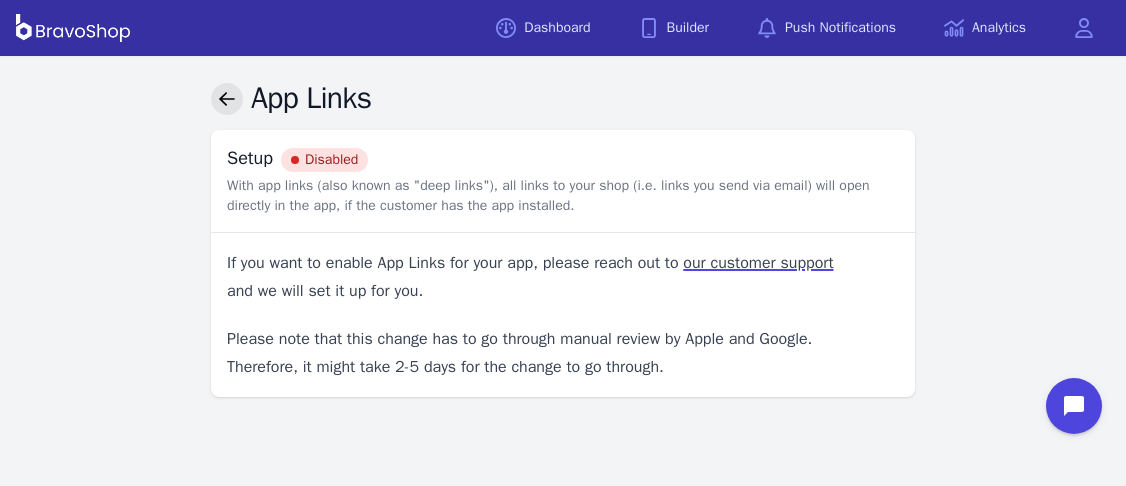 click at bounding box center [227, 99] 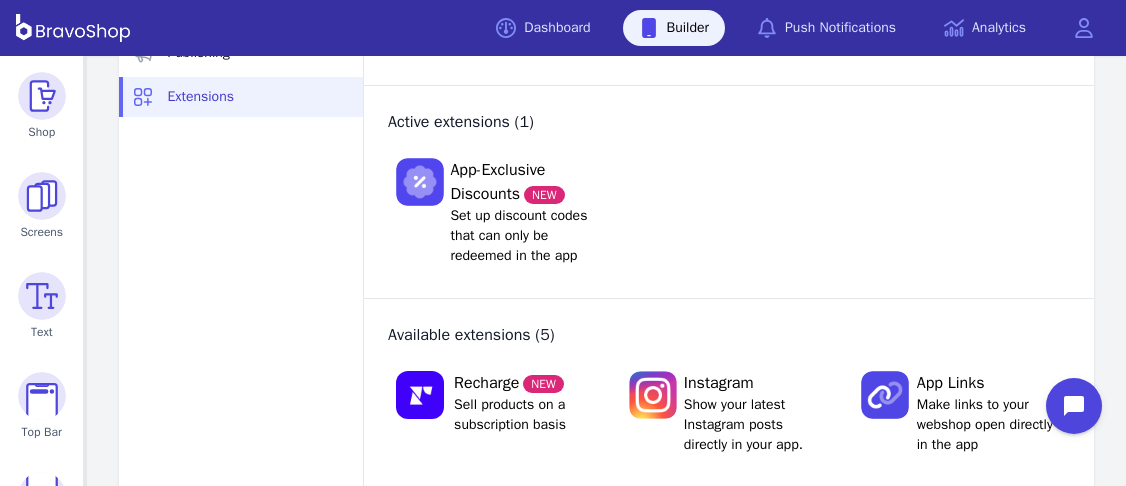 scroll, scrollTop: 316, scrollLeft: 0, axis: vertical 